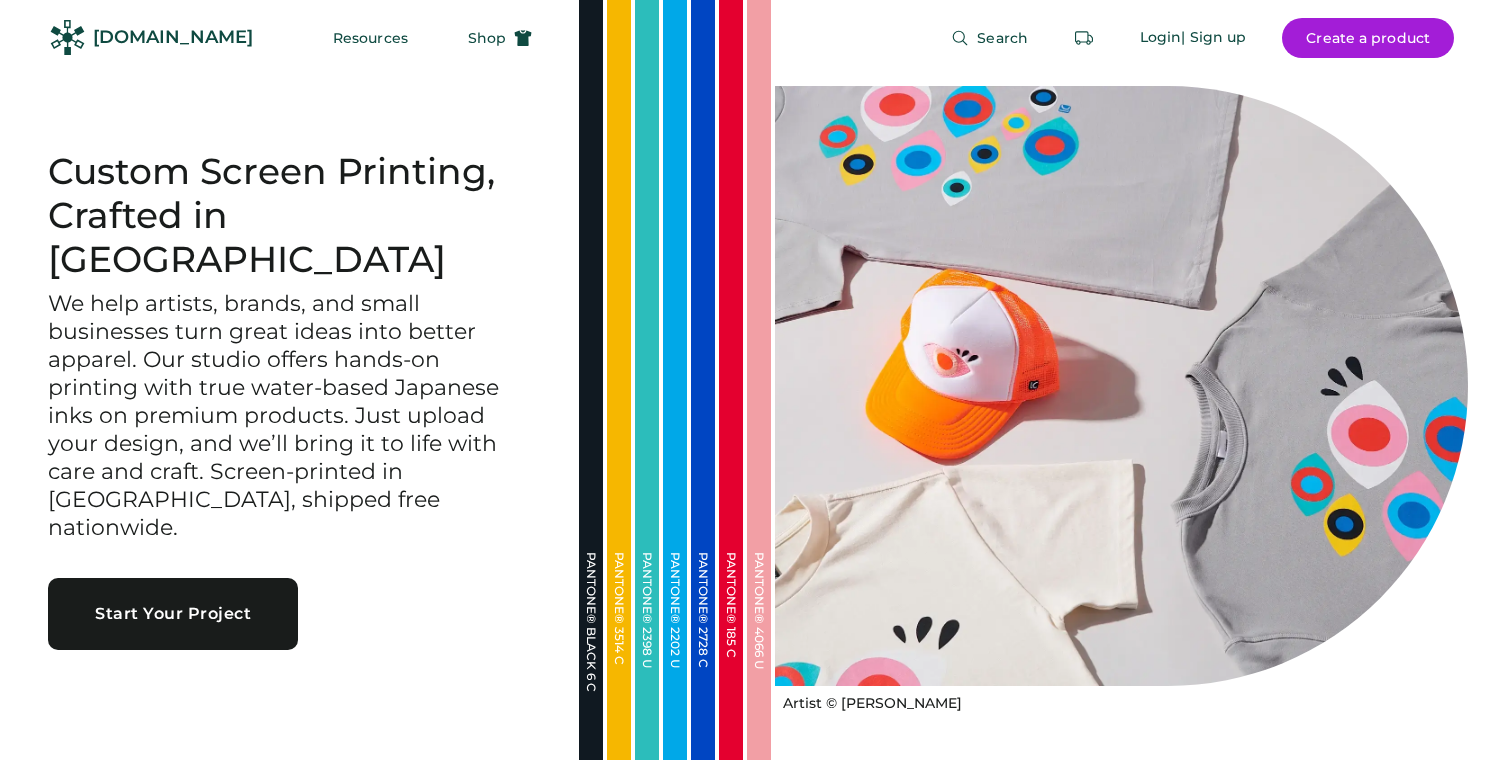 scroll, scrollTop: 0, scrollLeft: 0, axis: both 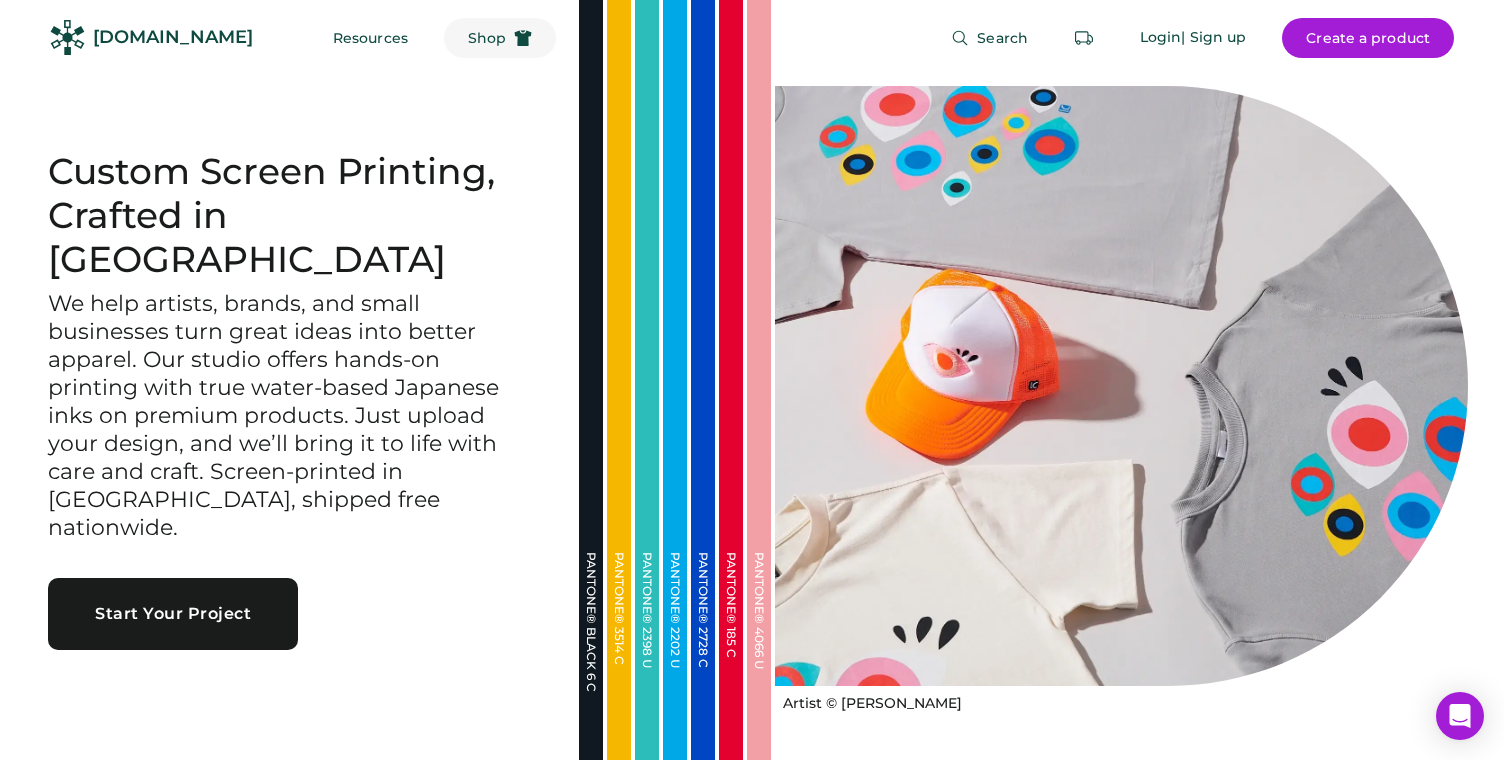 click on "Shop" at bounding box center [487, 38] 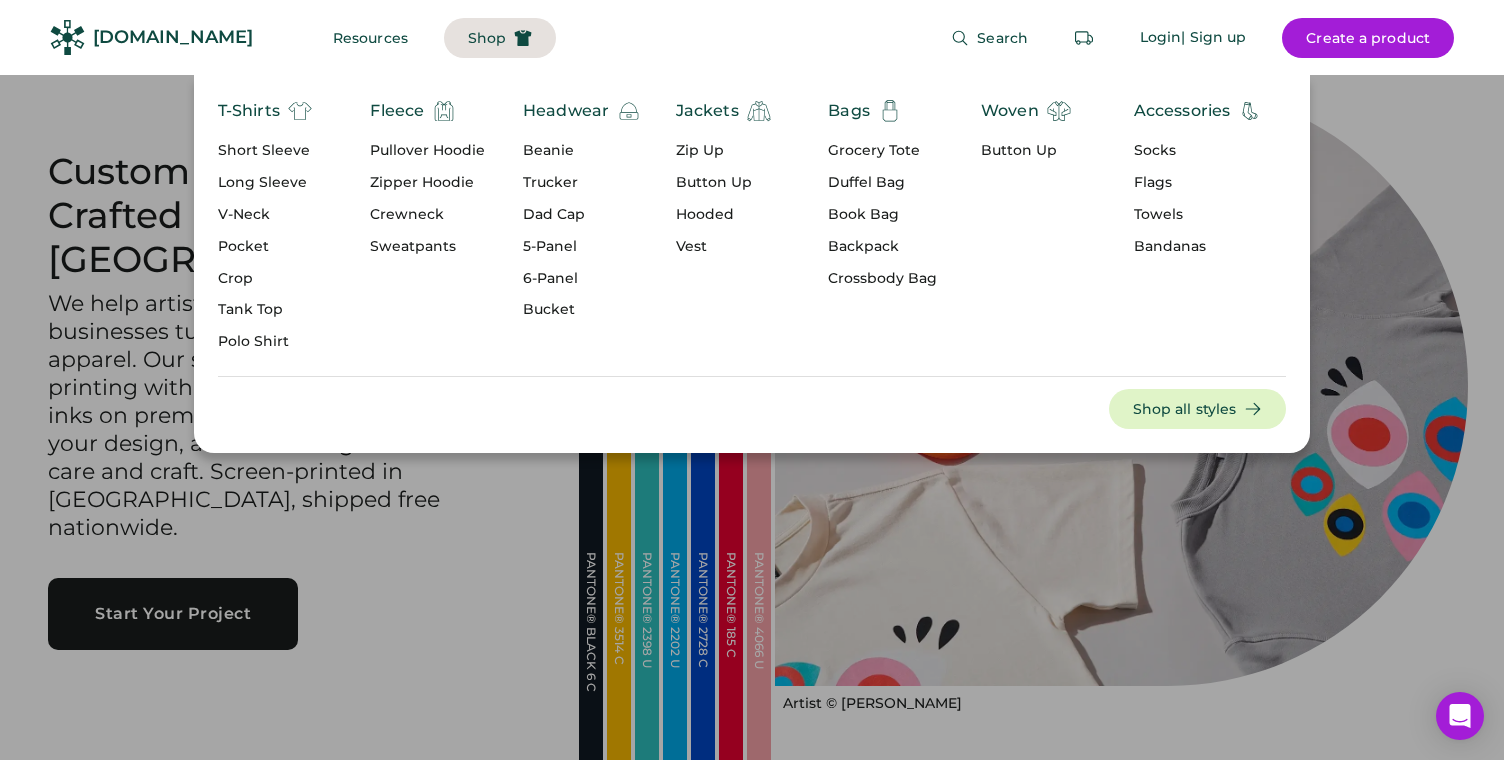 click on "Short Sleeve" at bounding box center (265, 151) 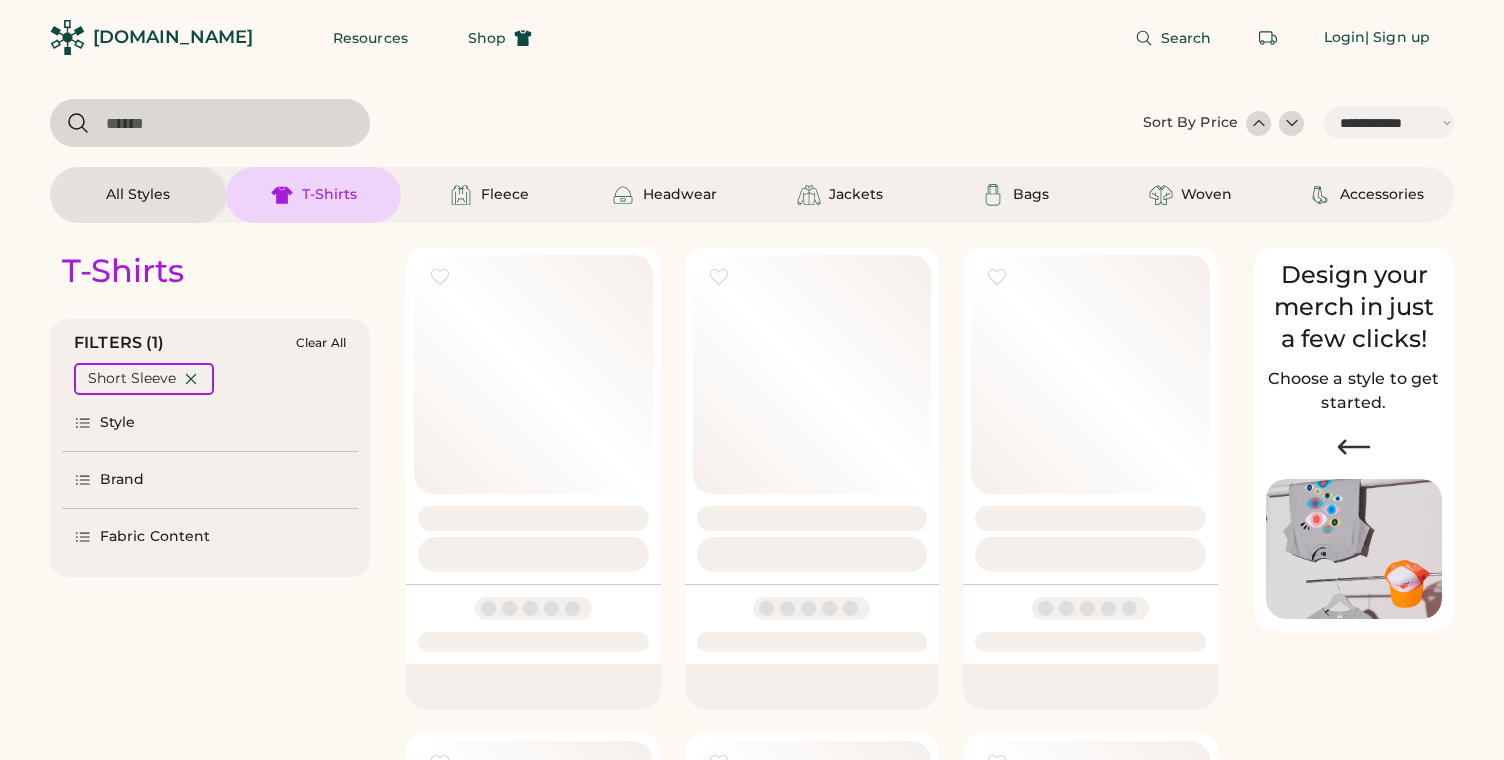 select on "*****" 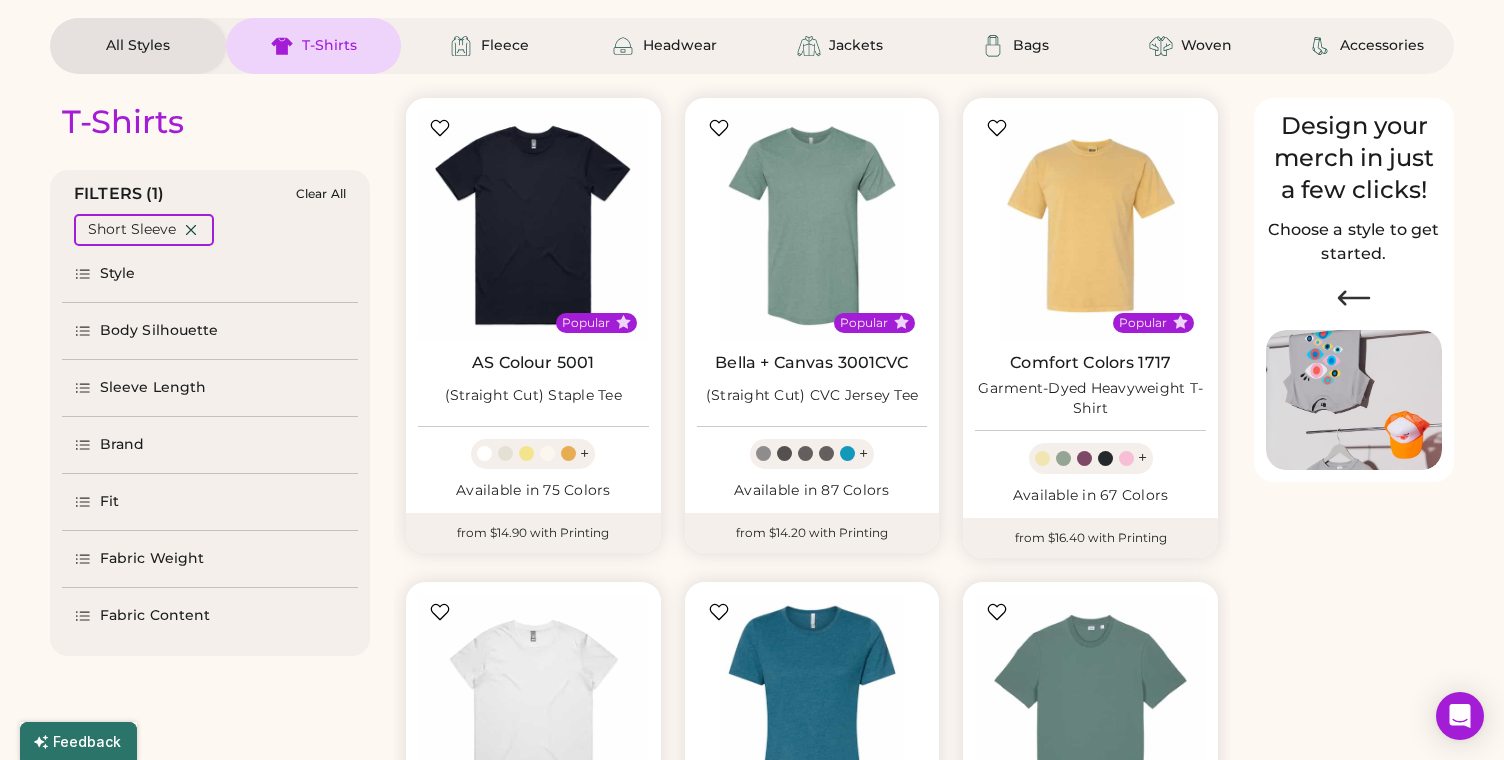 select on "*****" 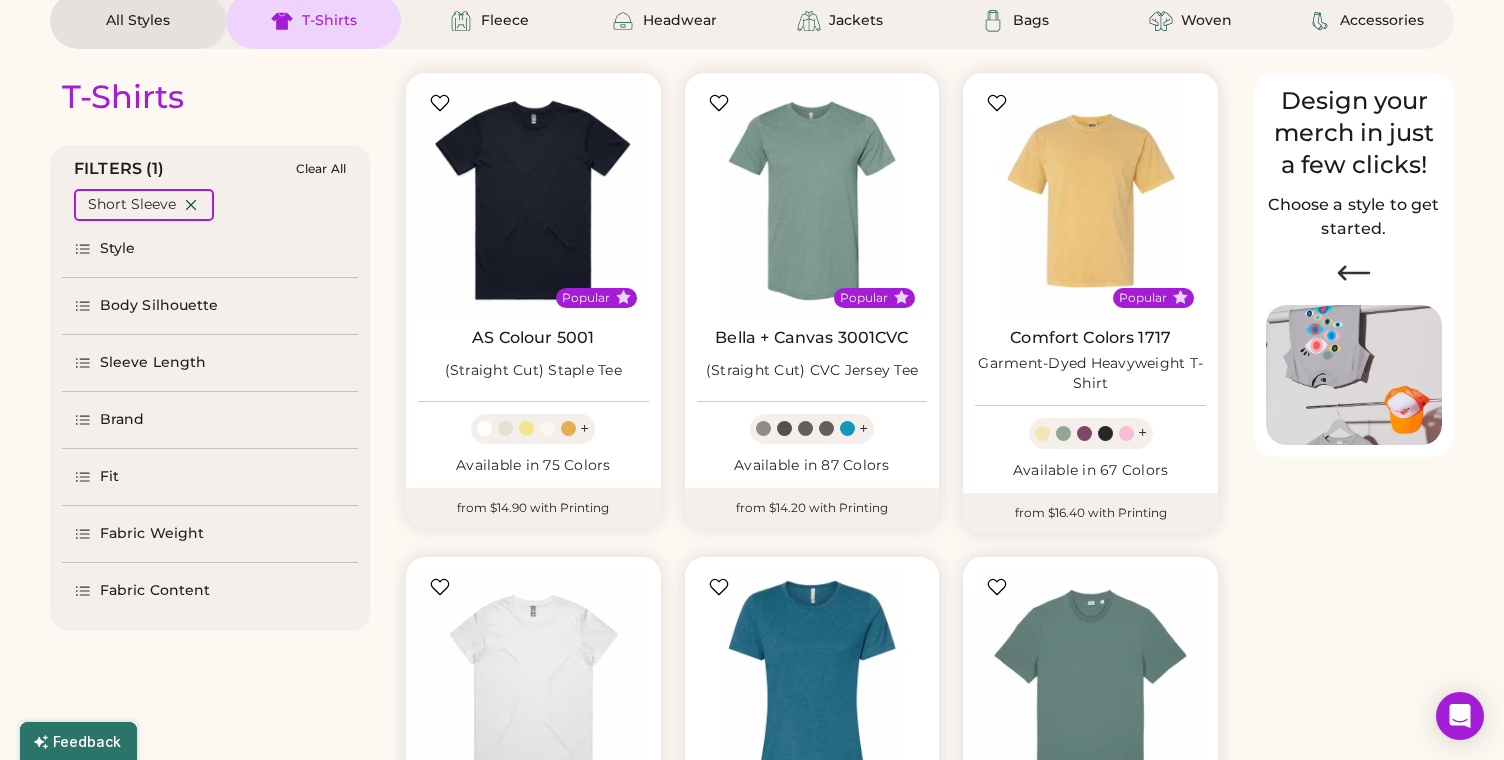 click 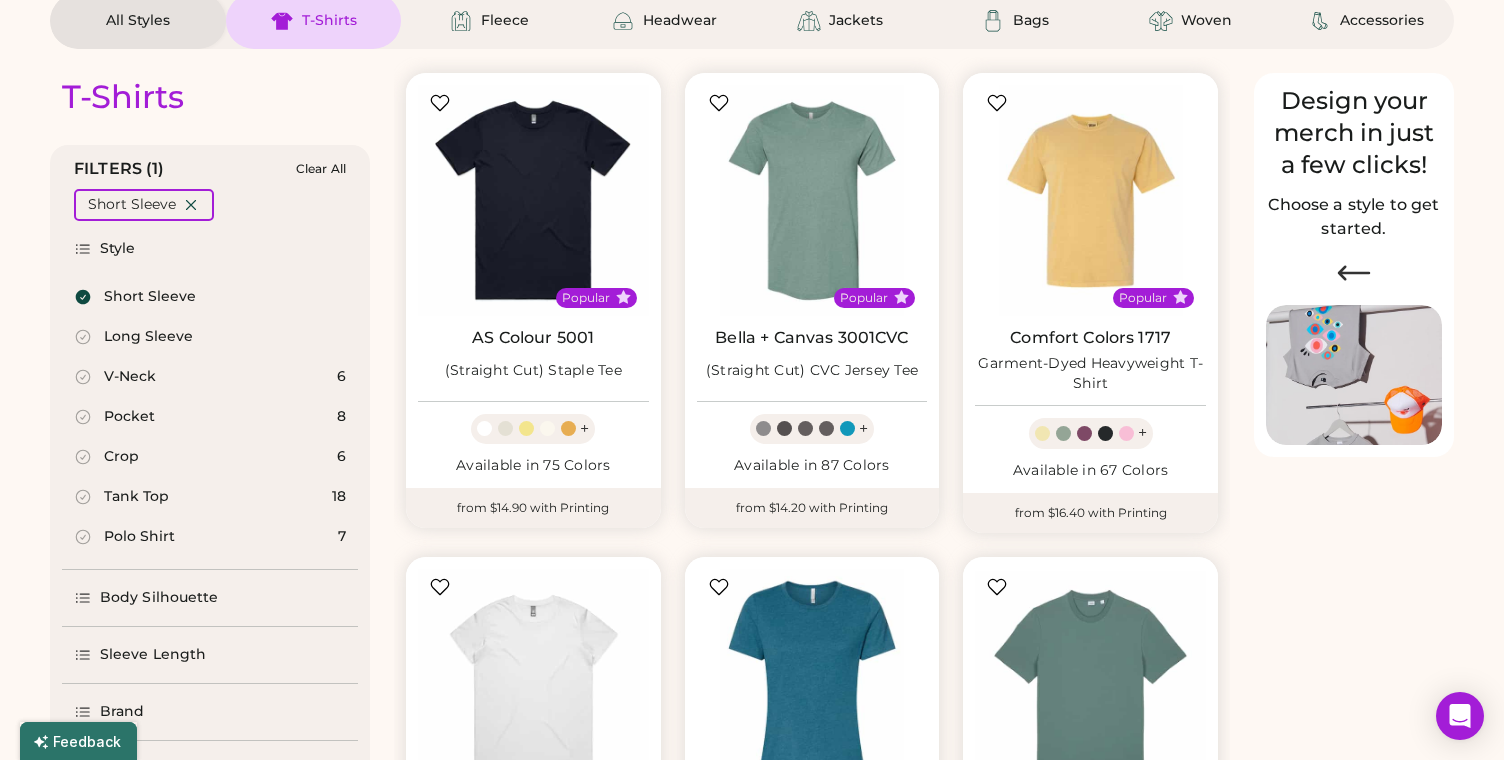 click 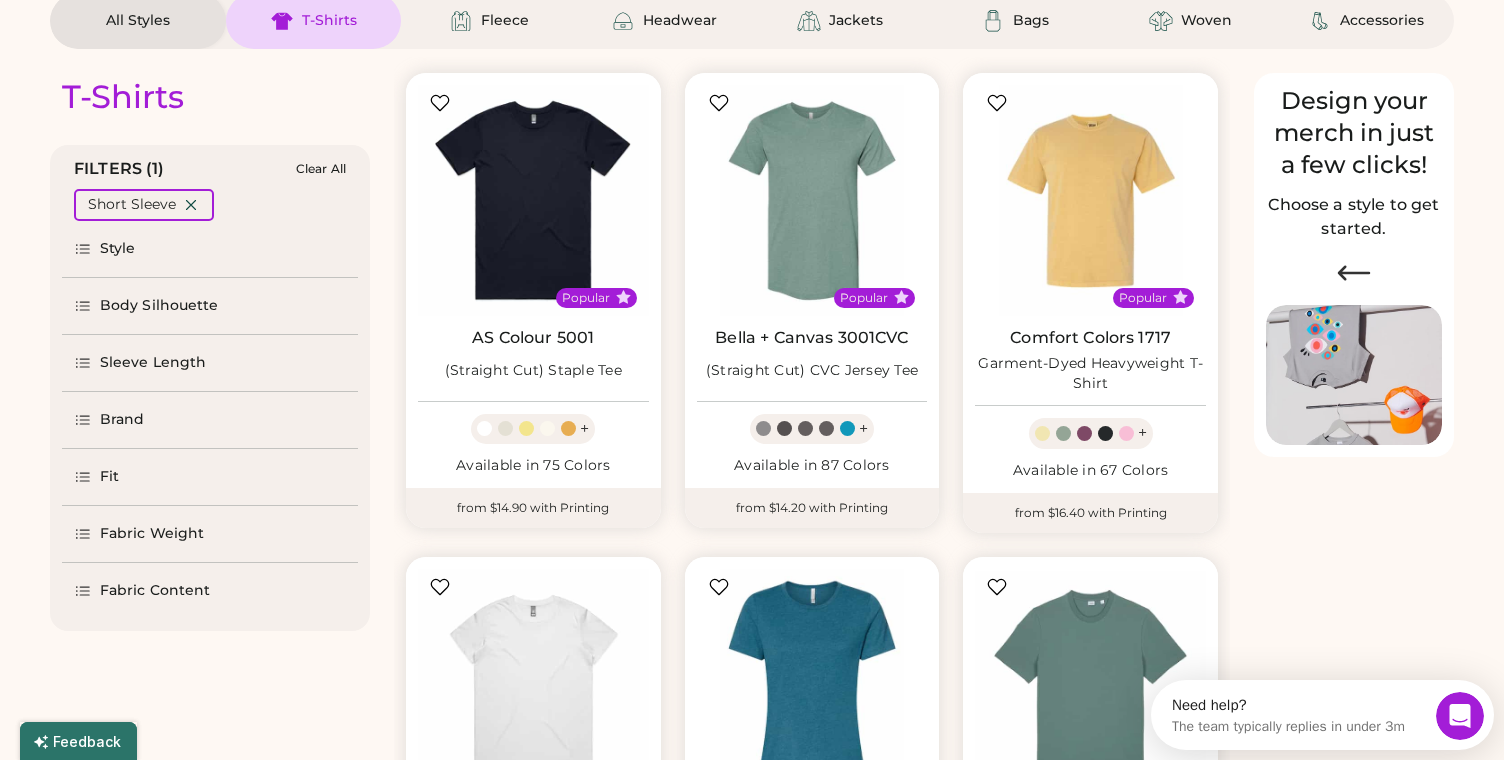 scroll, scrollTop: 0, scrollLeft: 0, axis: both 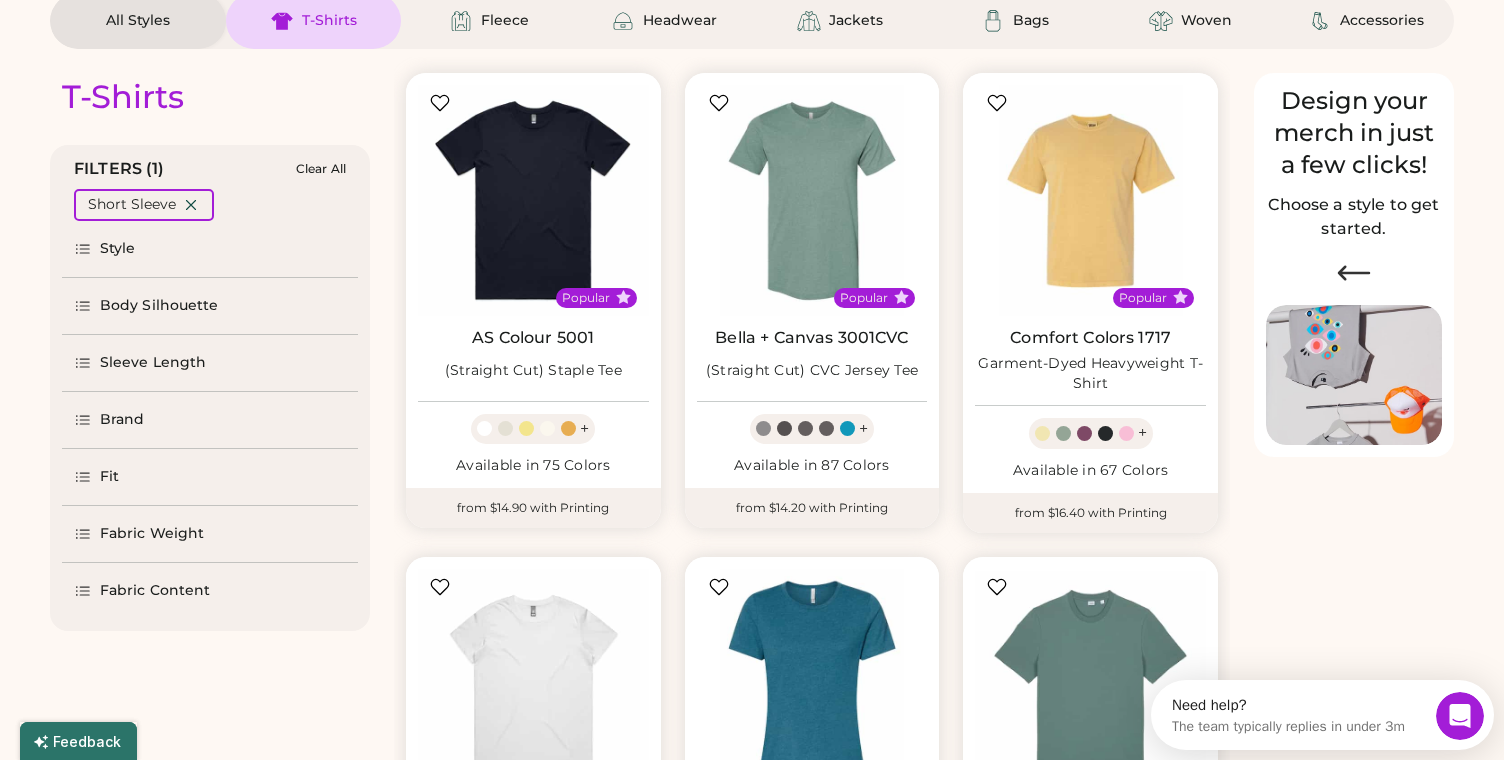click 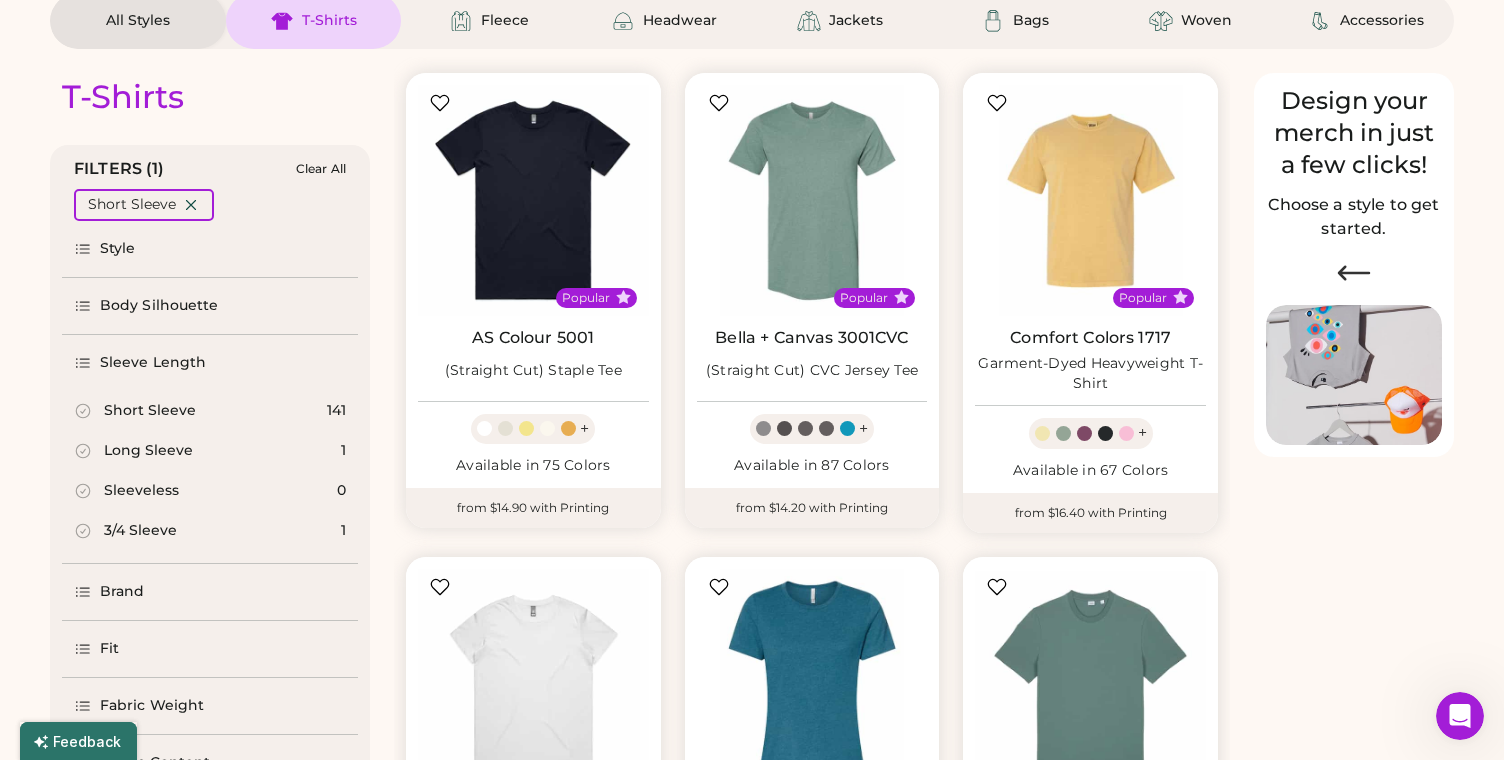 click on "Popular AS Colour 5001 (Straight Cut) Staple Tee
+ Available in 75 Colors from $14.90 with Printing" at bounding box center (533, 299) 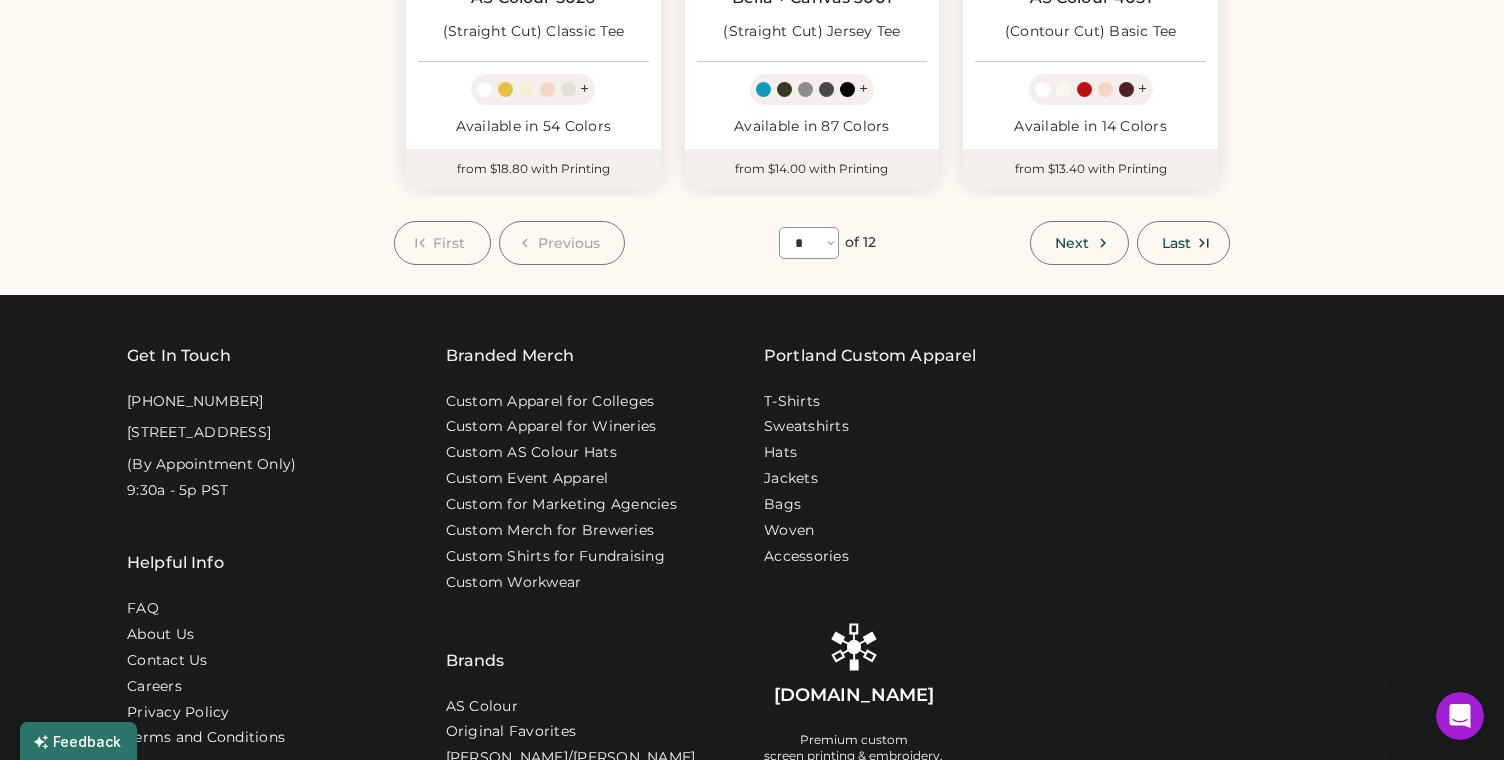 scroll, scrollTop: 1986, scrollLeft: 0, axis: vertical 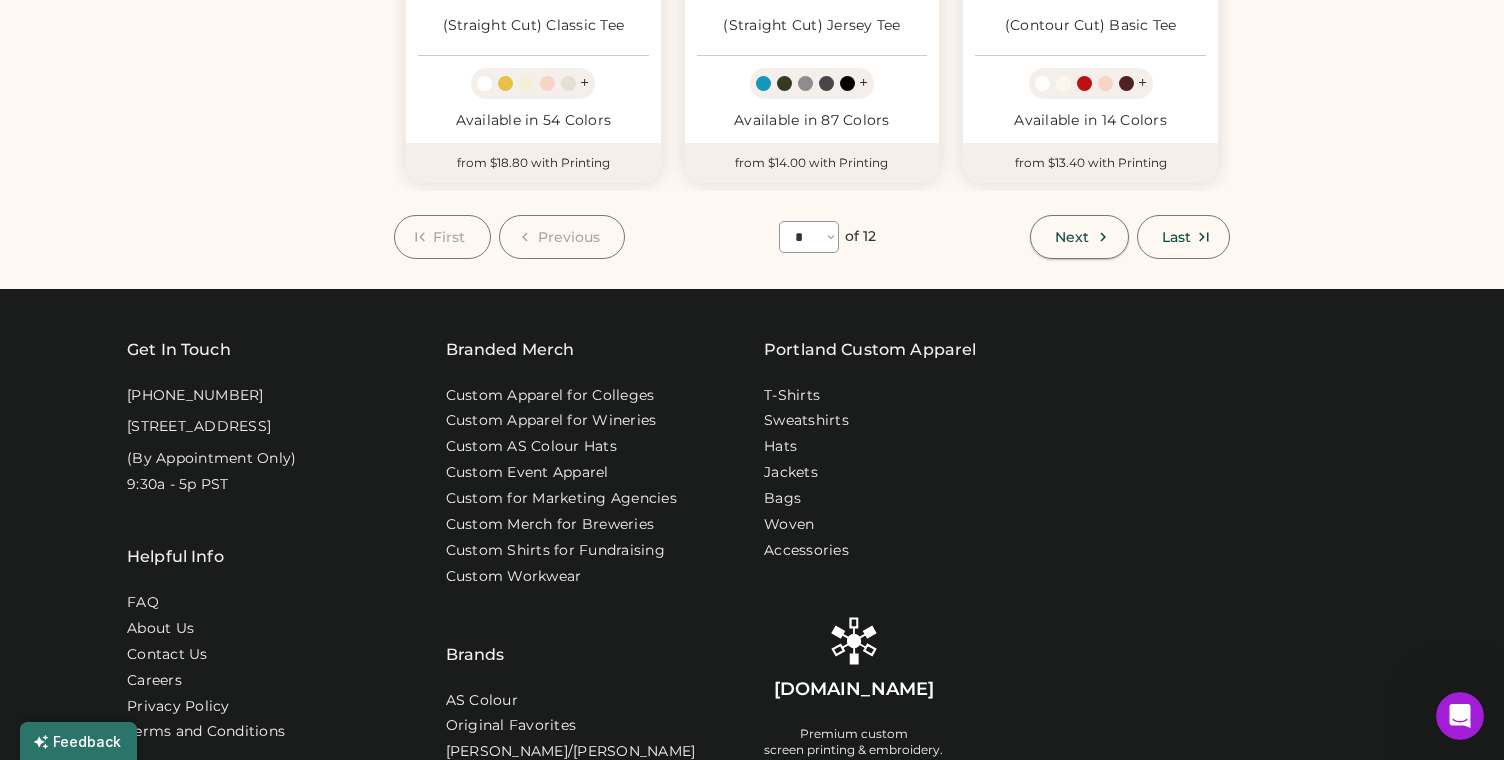 click on "Next" at bounding box center [1079, 237] 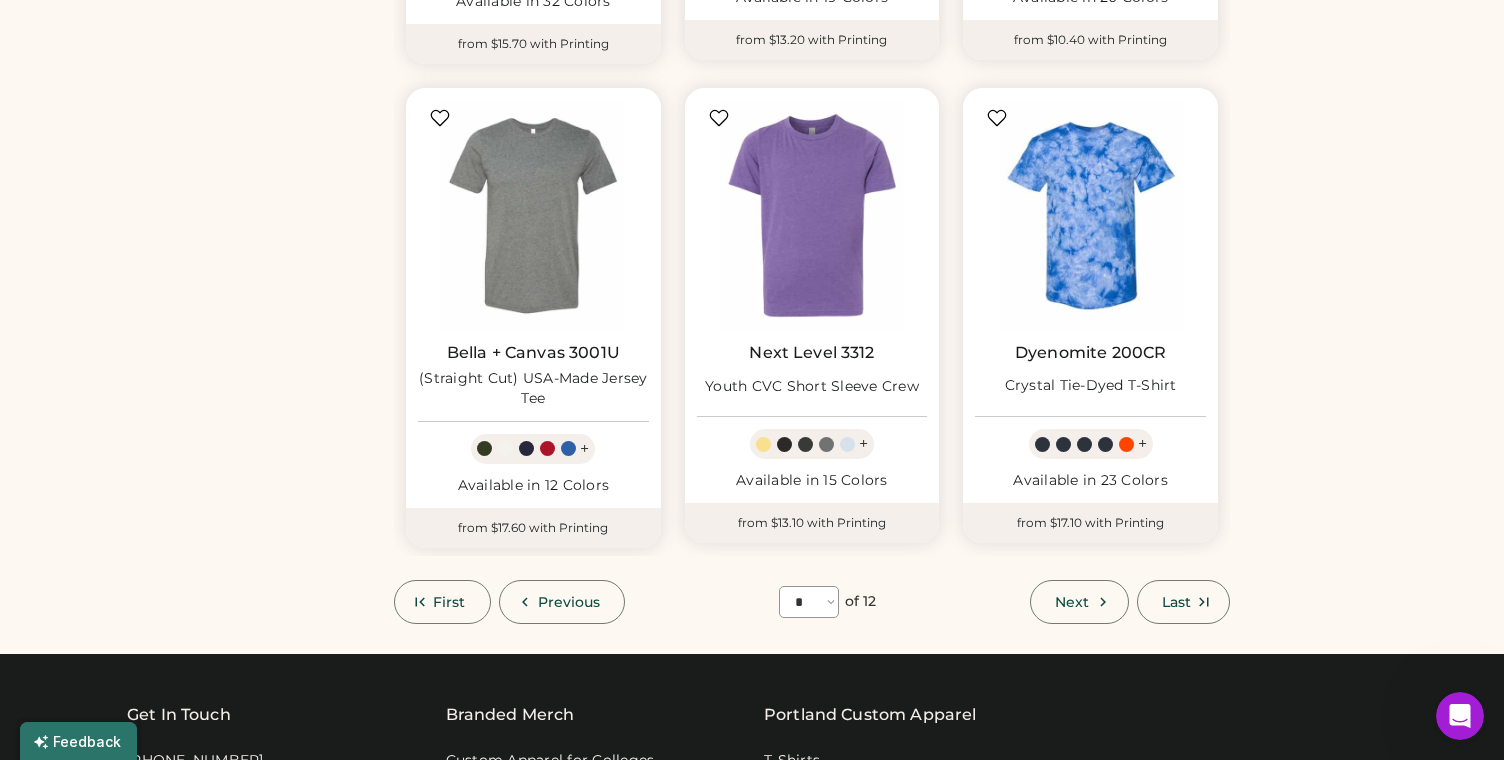 scroll, scrollTop: 1624, scrollLeft: 0, axis: vertical 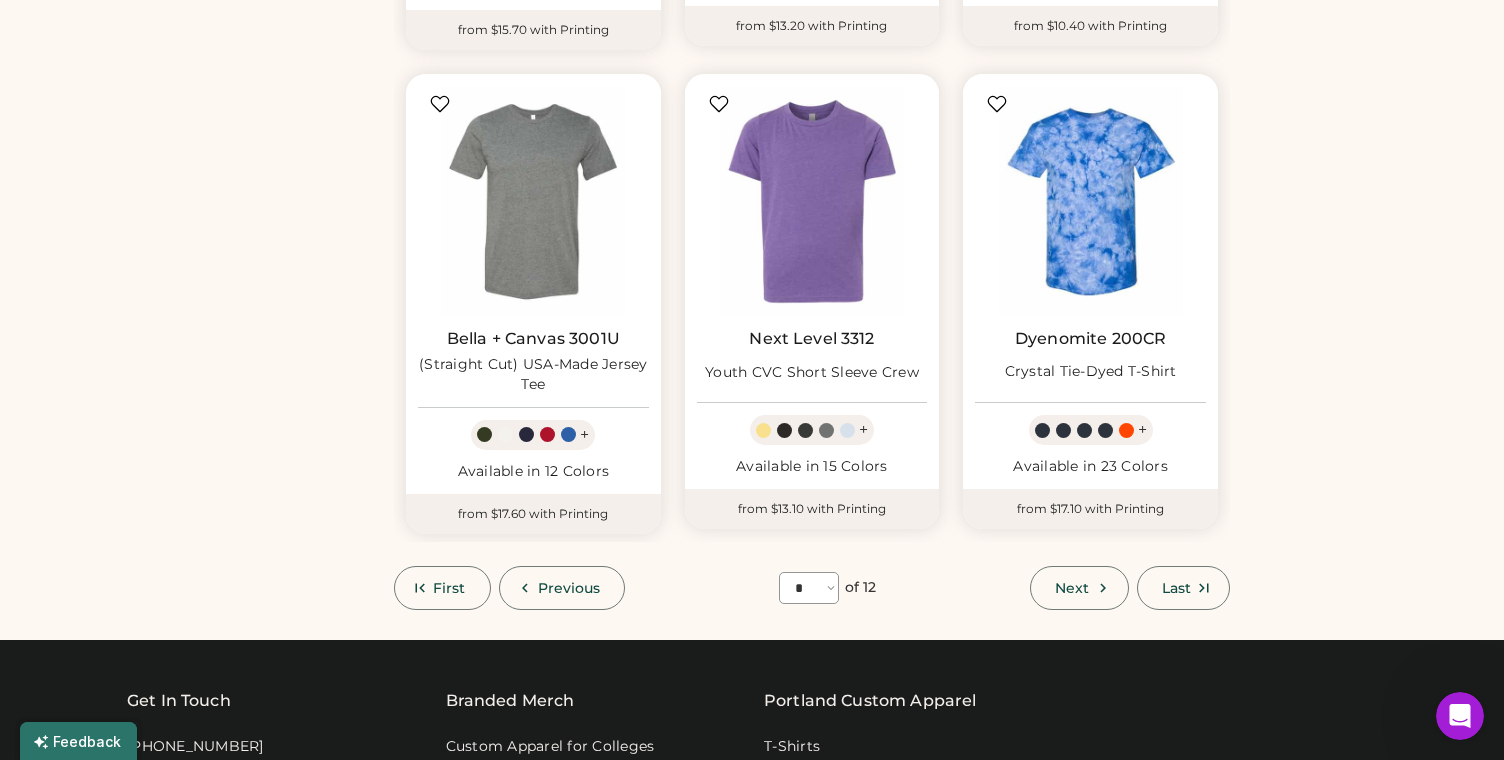 click 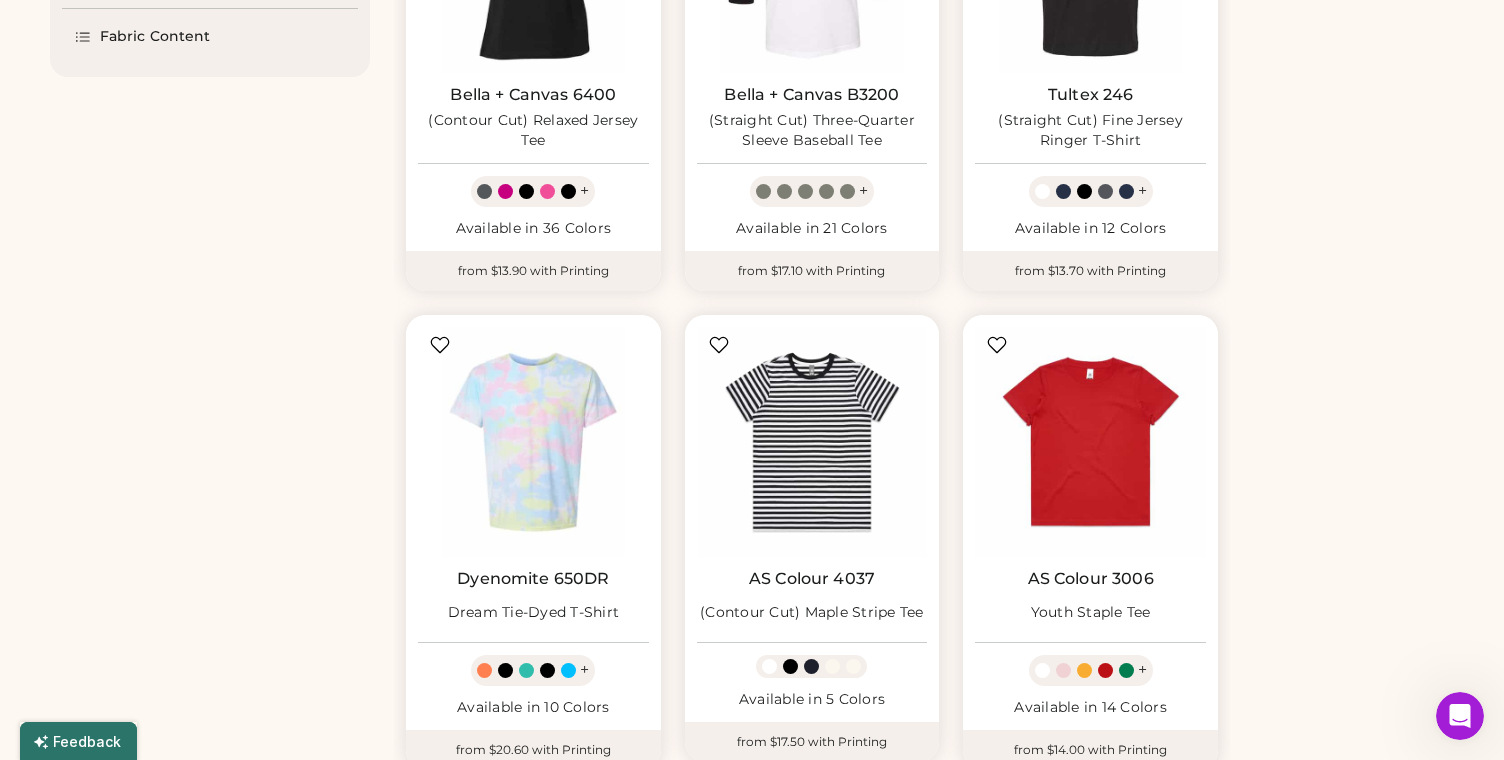 scroll, scrollTop: 898, scrollLeft: 0, axis: vertical 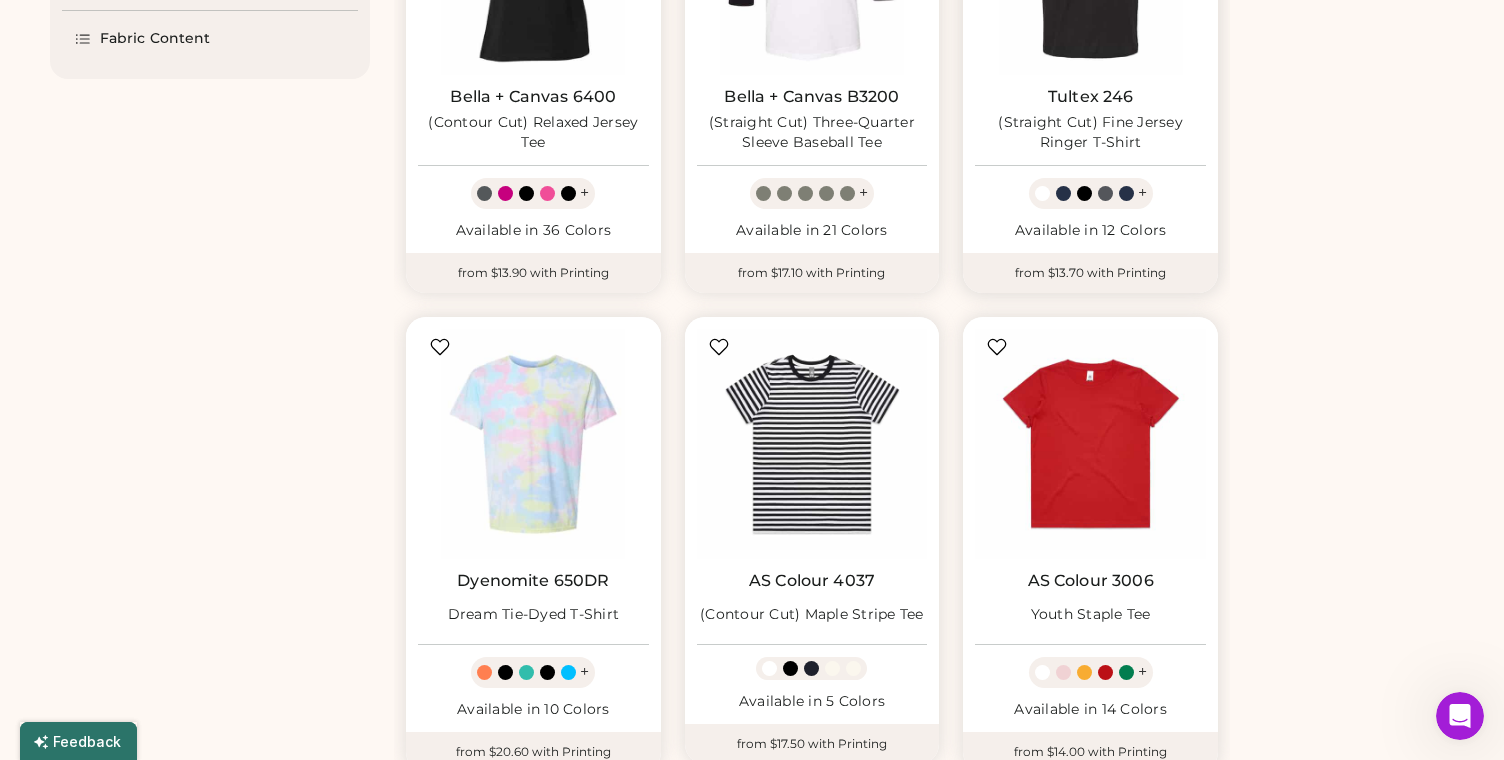 click on "(Straight Cut) Fine Jersey Ringer T-Shirt" at bounding box center [1090, 133] 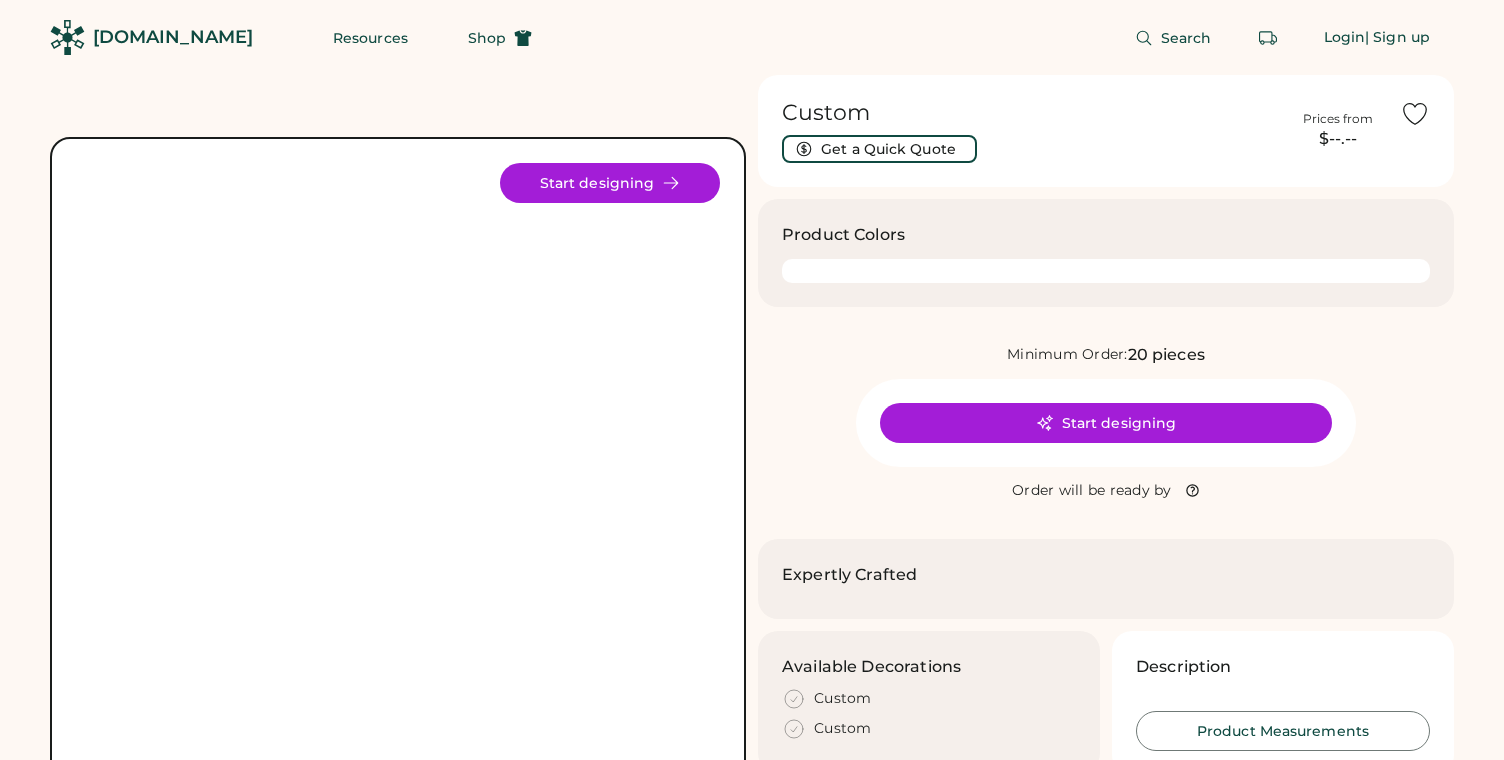scroll, scrollTop: 0, scrollLeft: 0, axis: both 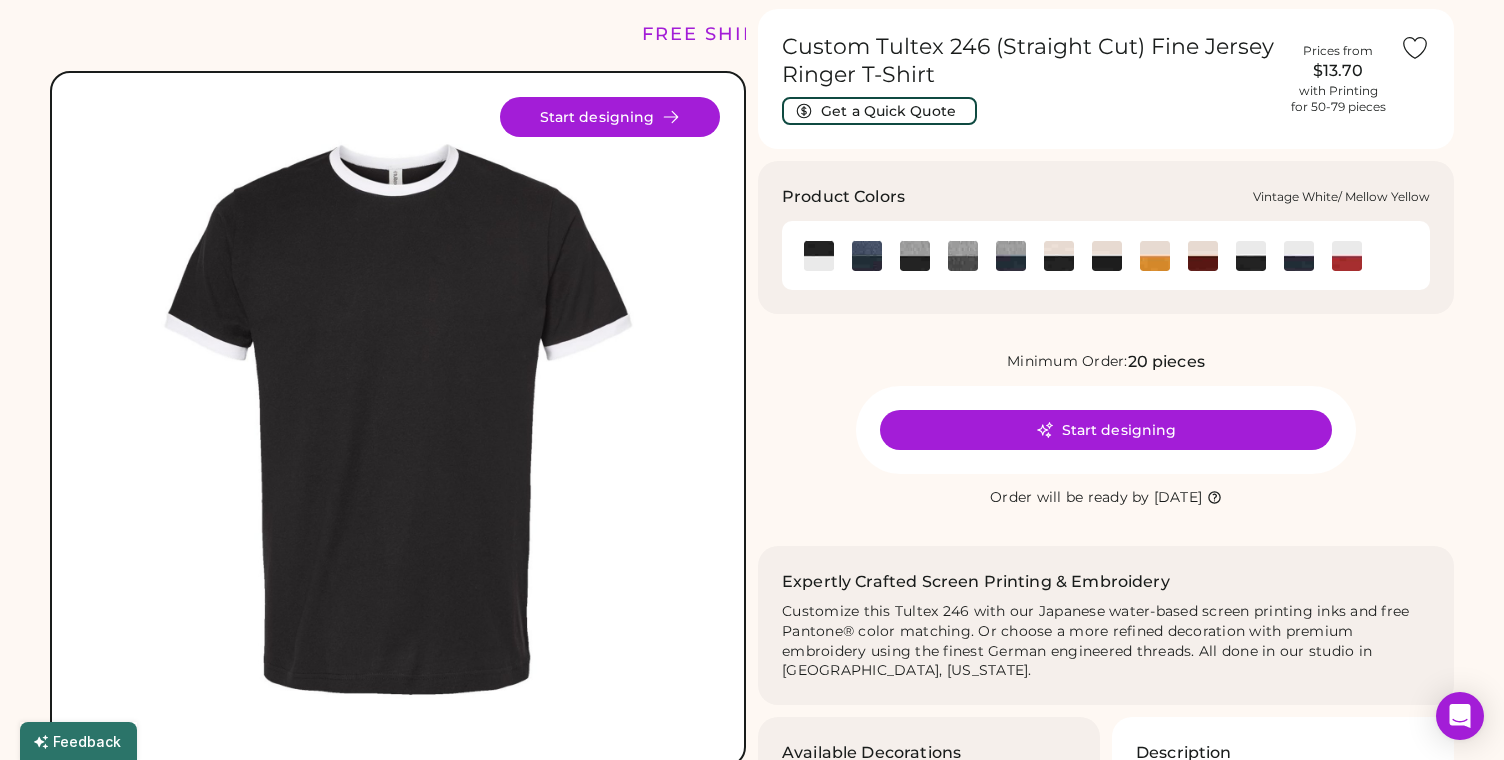 click 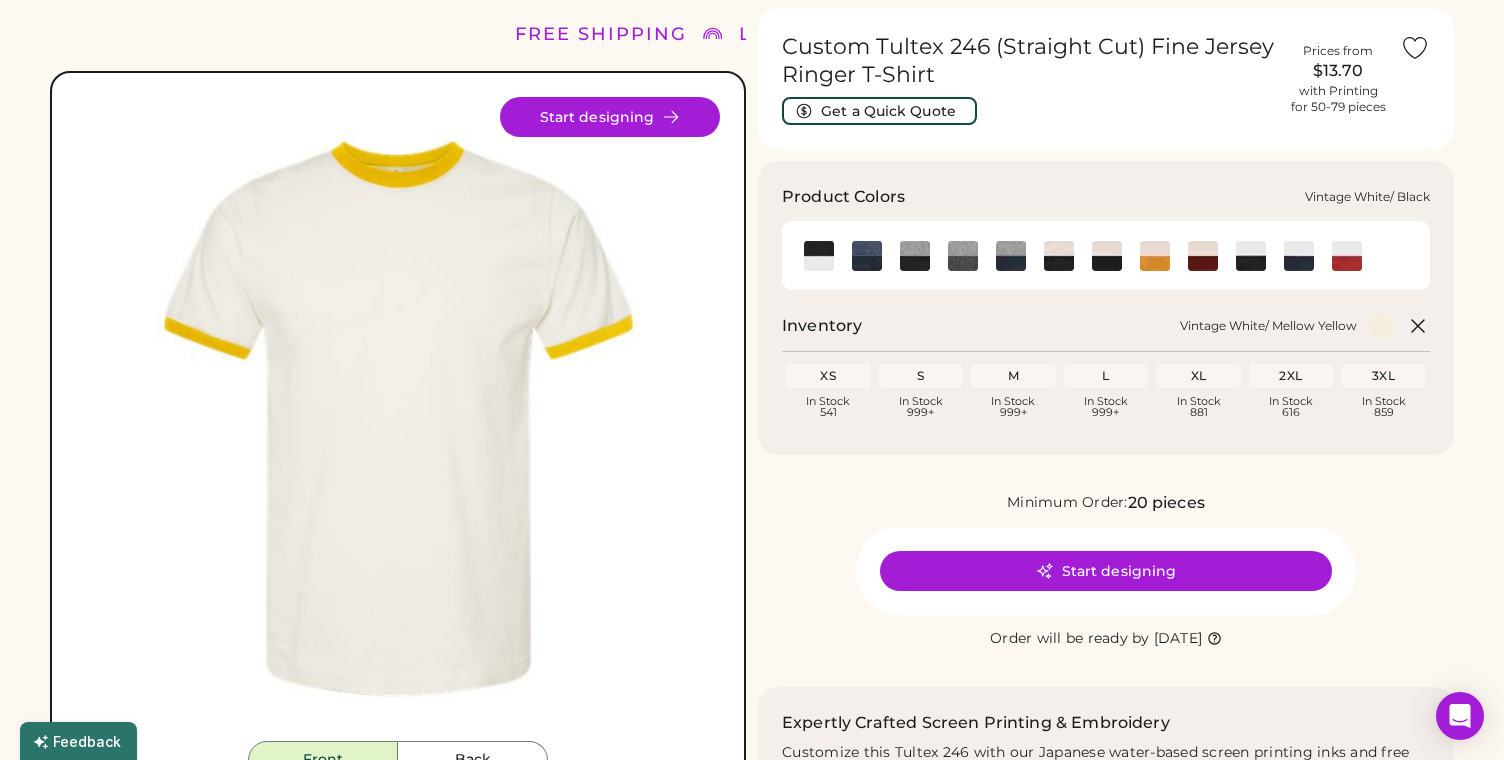 click 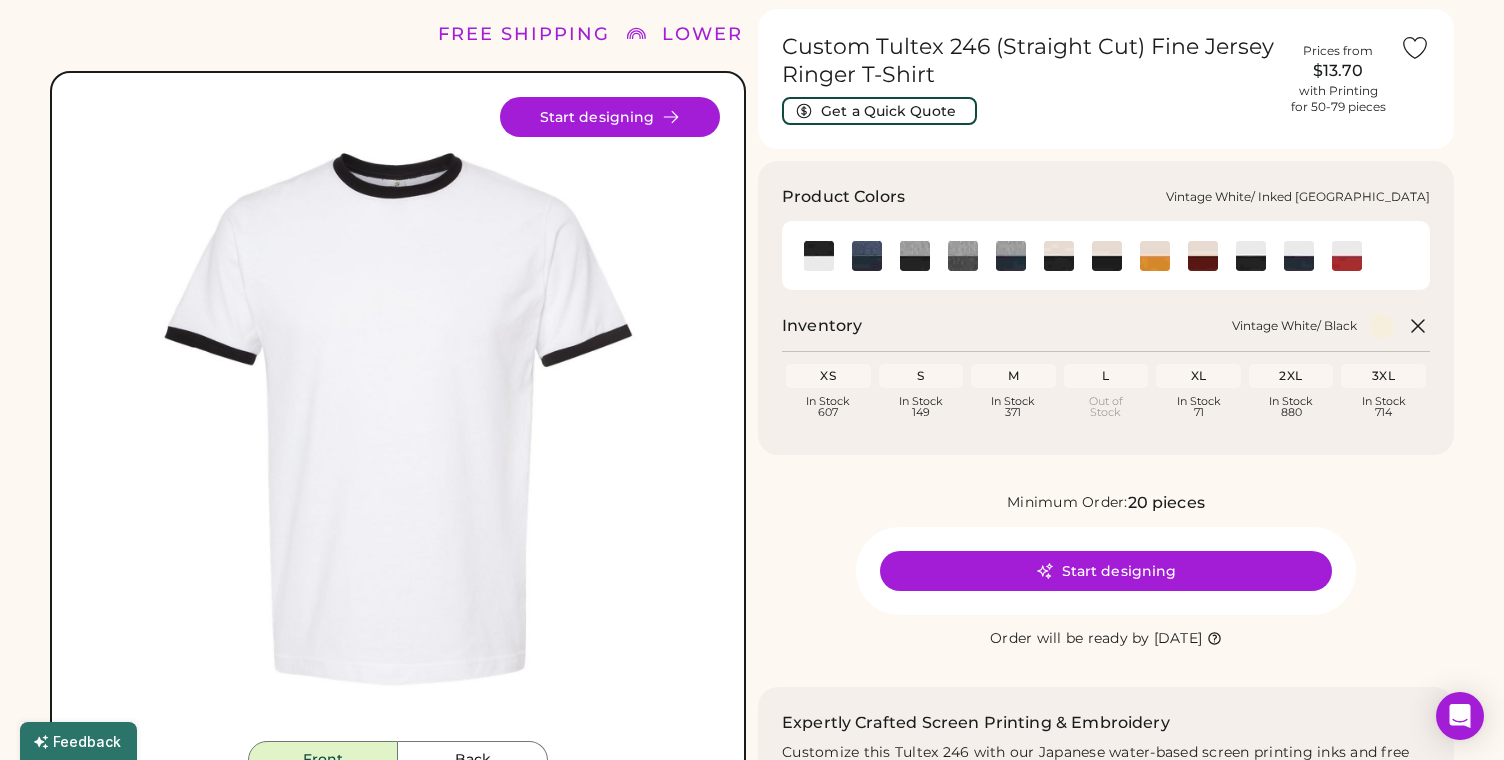 click 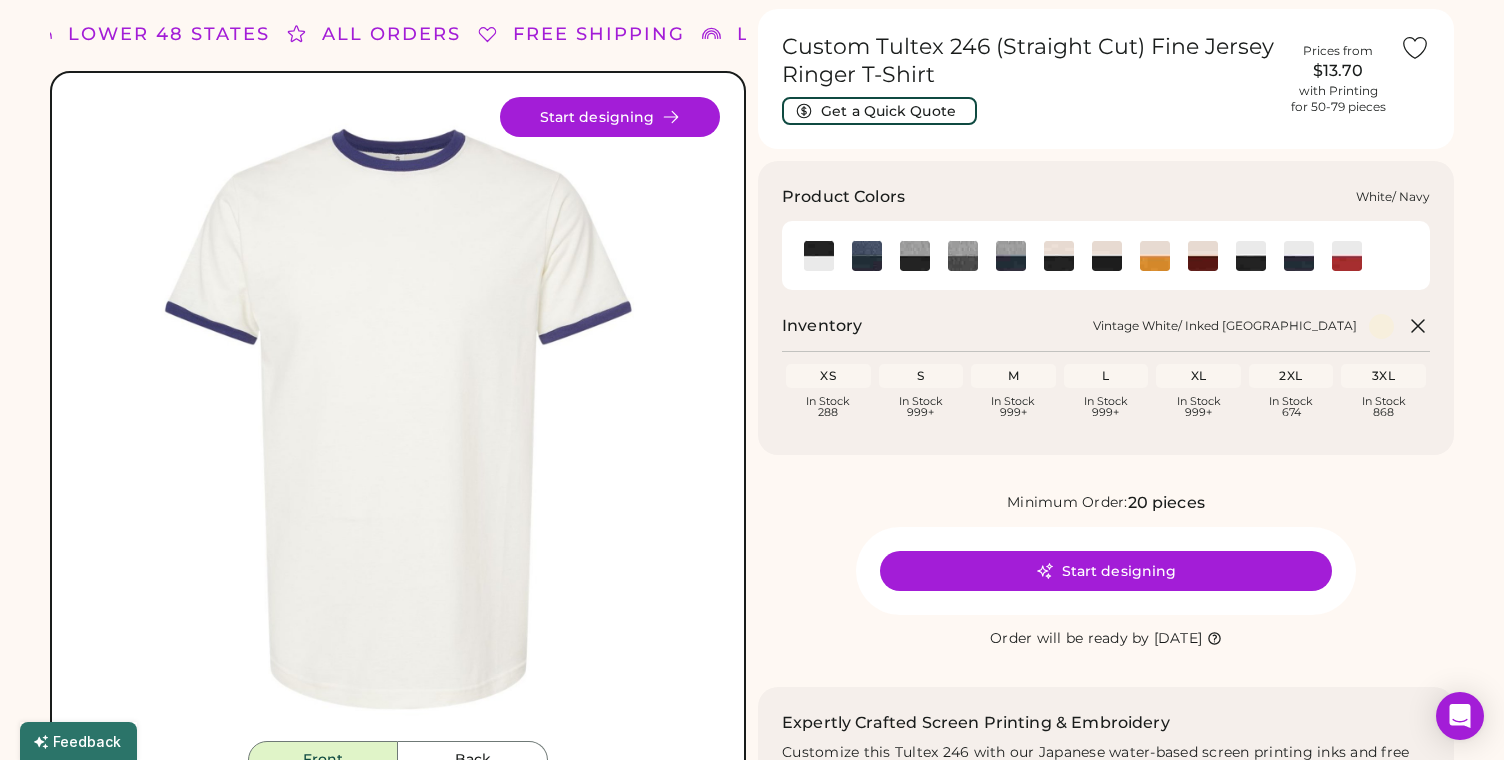 click 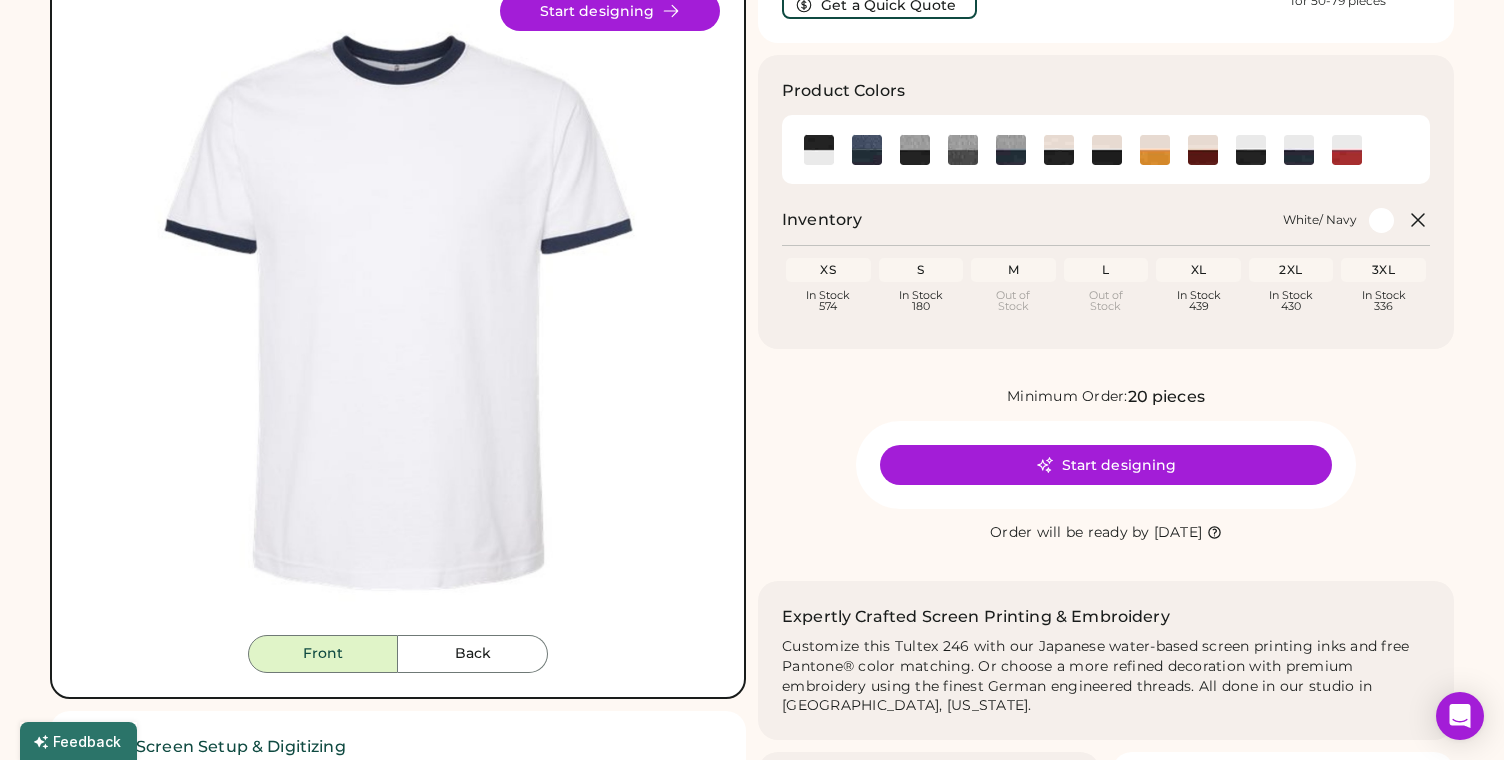 scroll, scrollTop: 169, scrollLeft: 0, axis: vertical 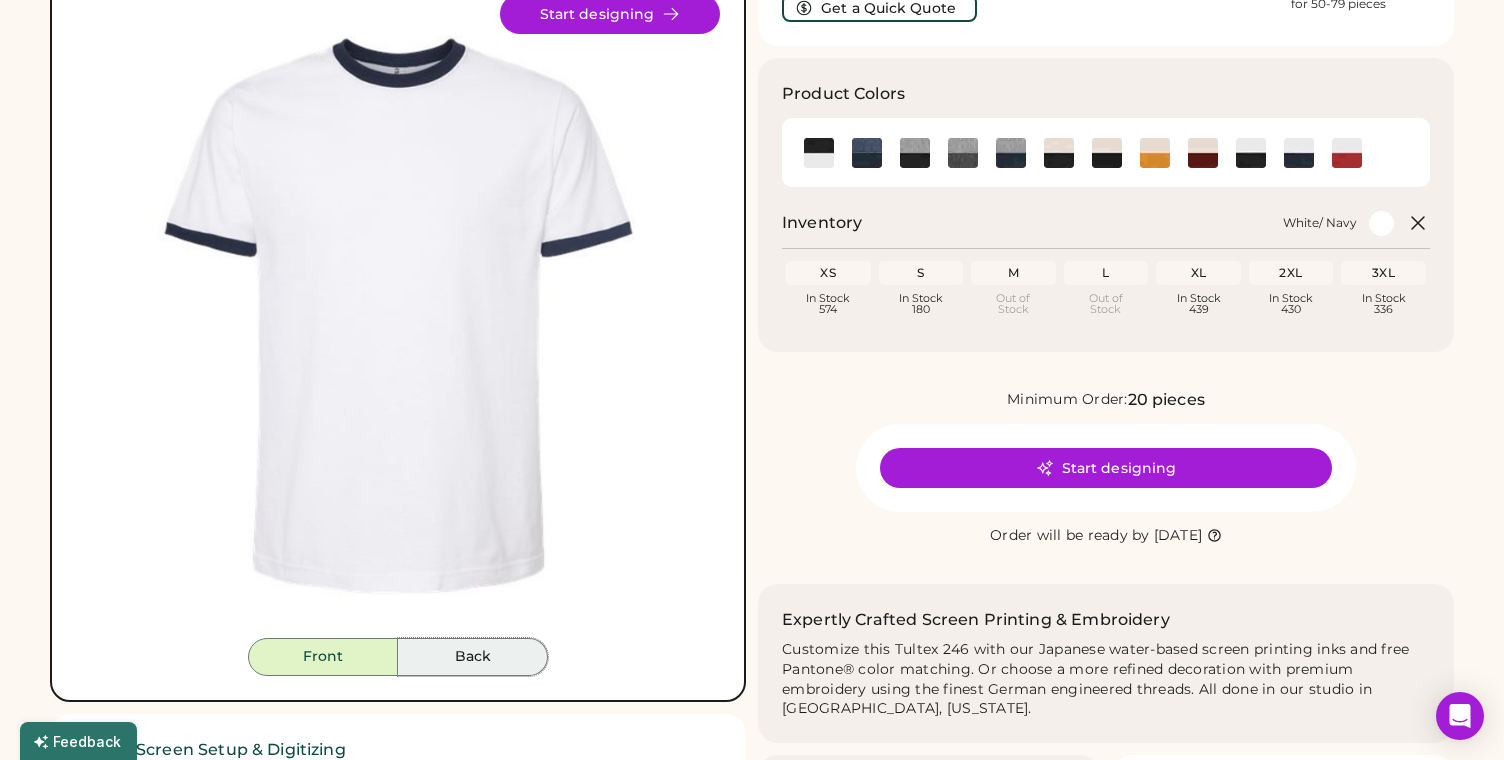 click on "Back" at bounding box center [473, 657] 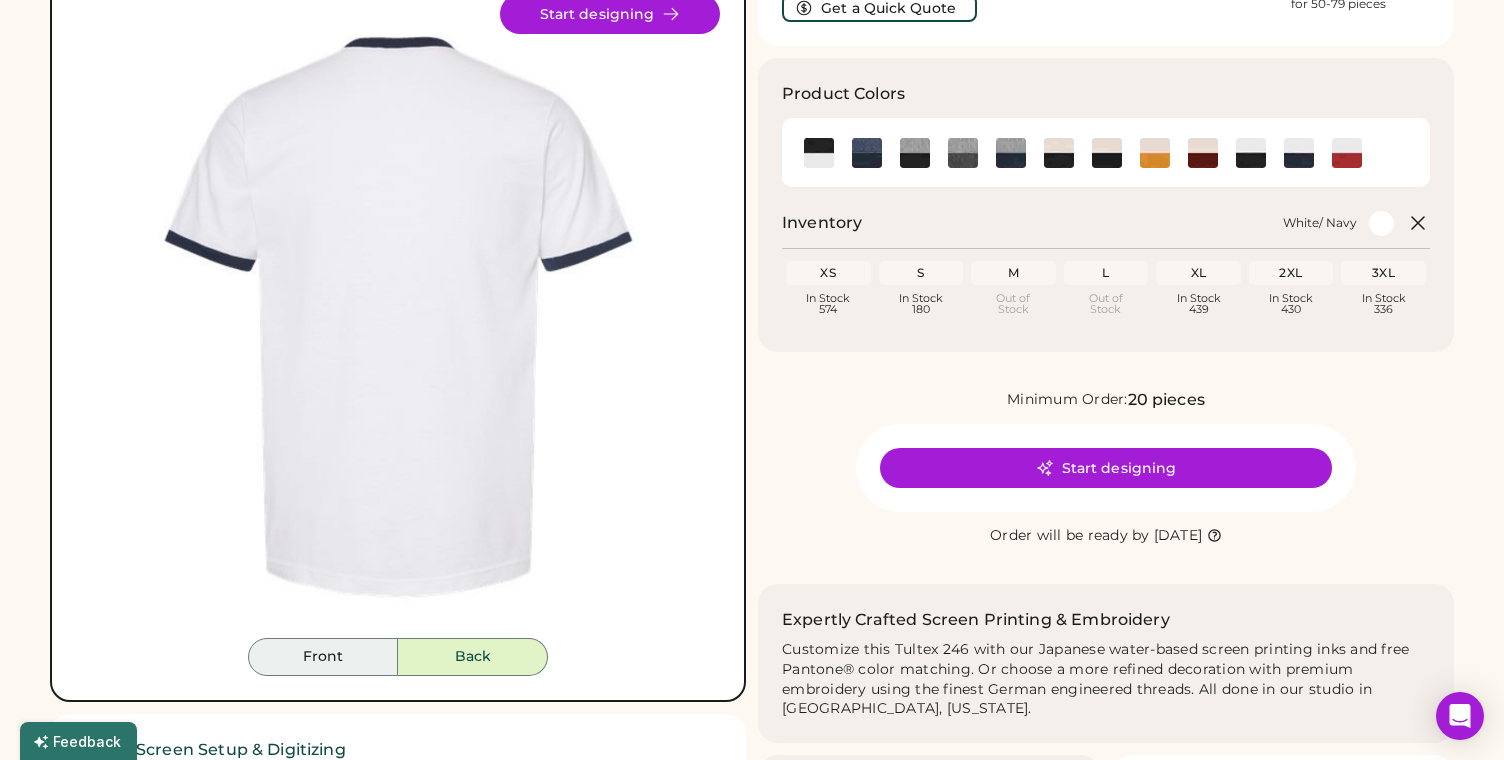 click on "Front" at bounding box center [323, 657] 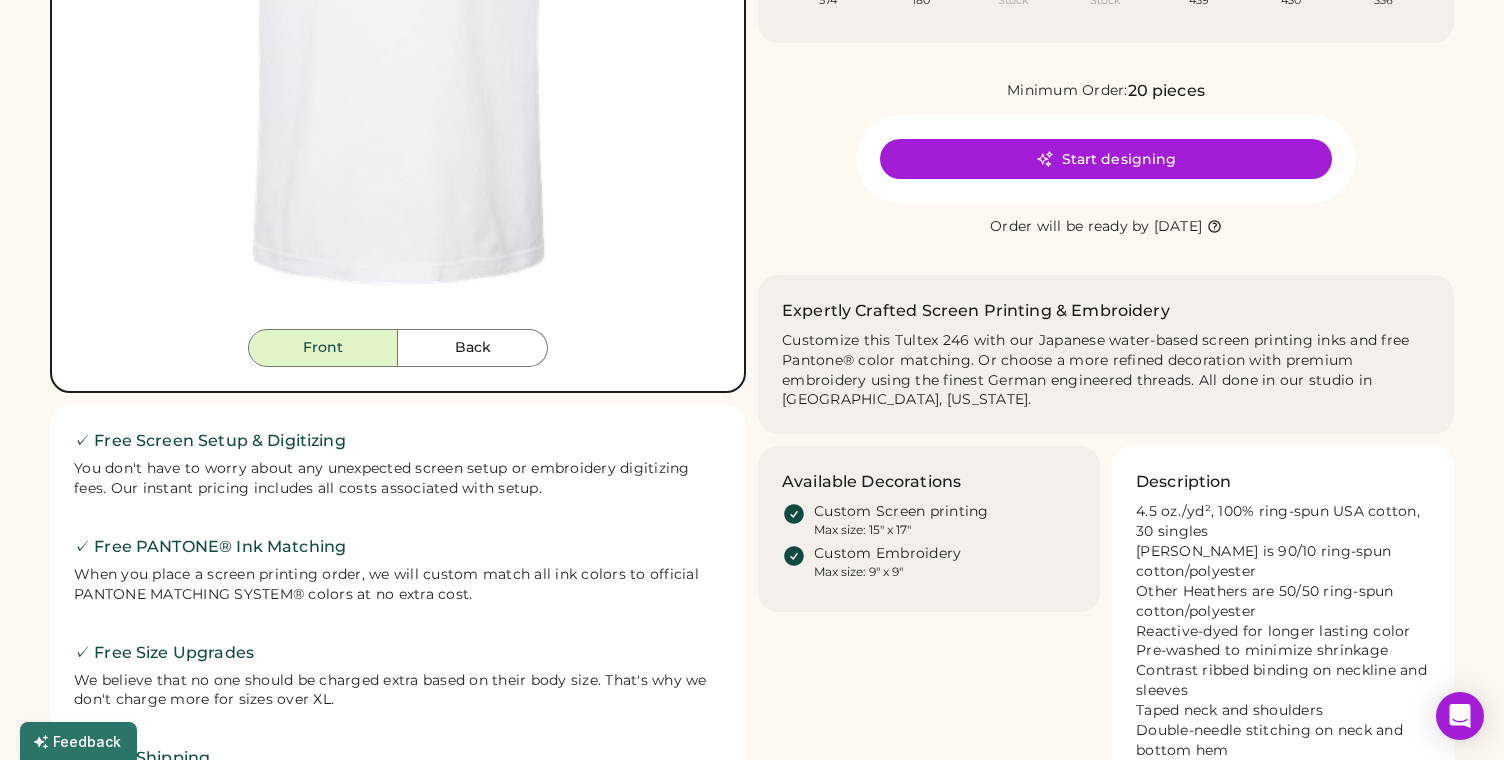 scroll, scrollTop: 443, scrollLeft: 0, axis: vertical 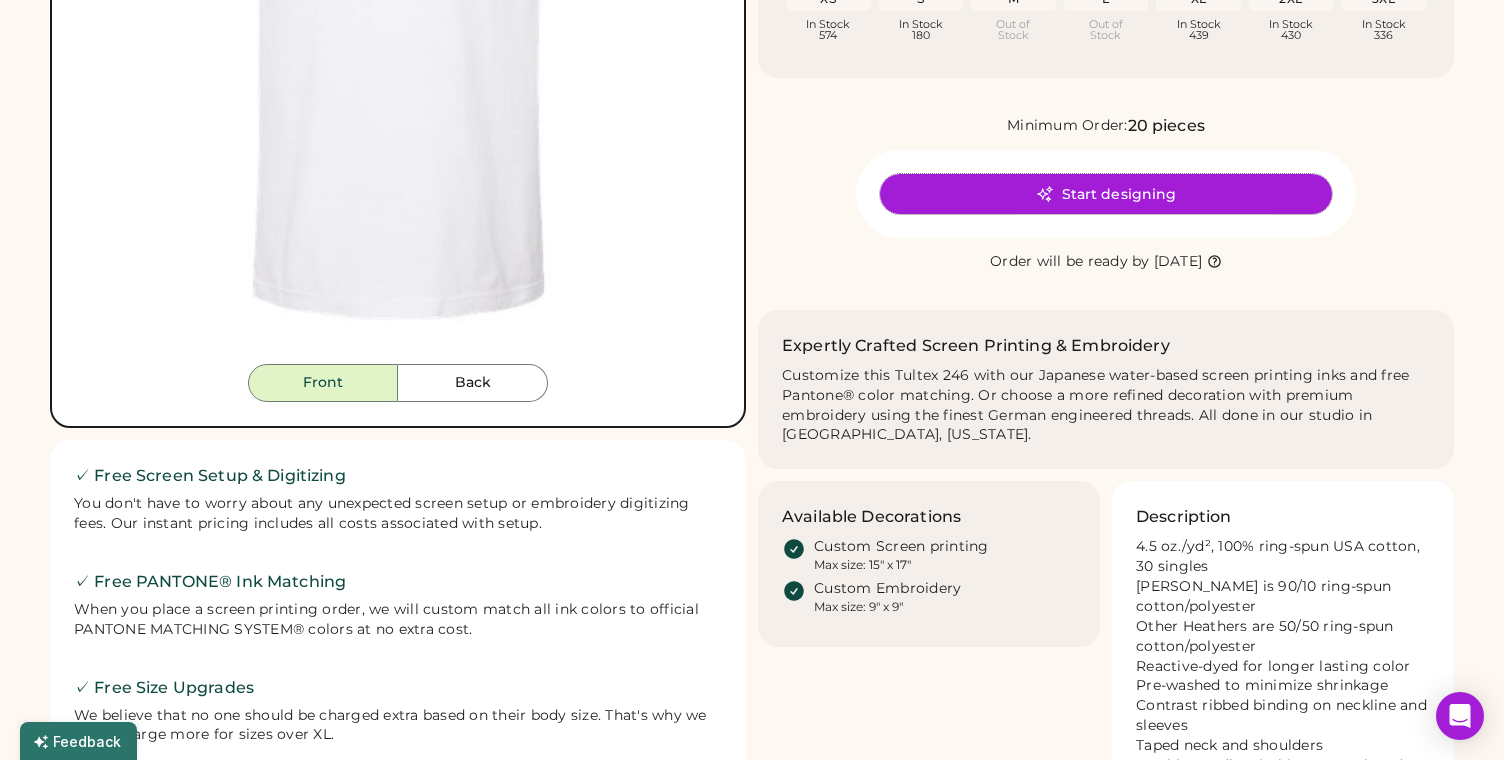 click on "Start designing" at bounding box center (1106, 194) 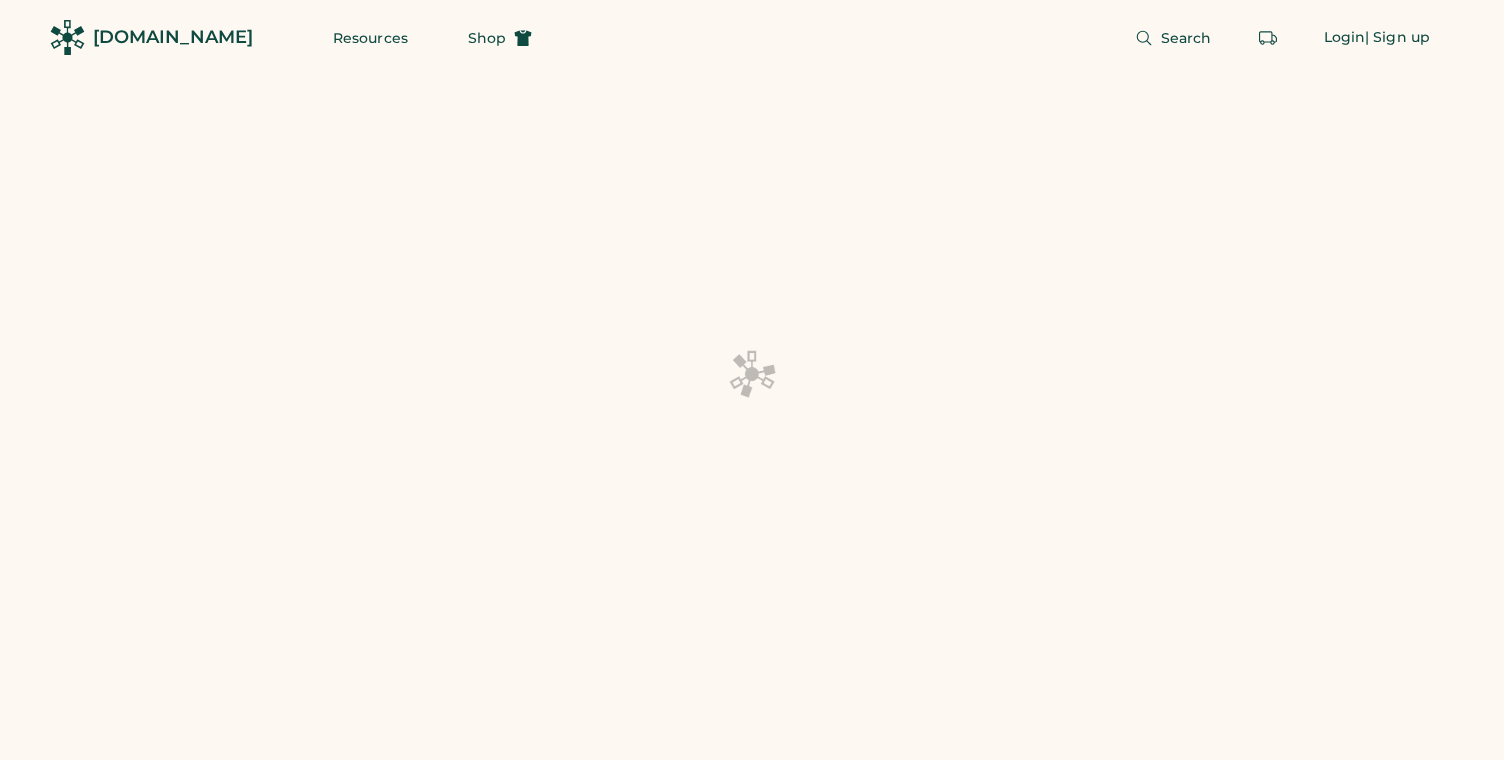 scroll, scrollTop: 0, scrollLeft: 0, axis: both 